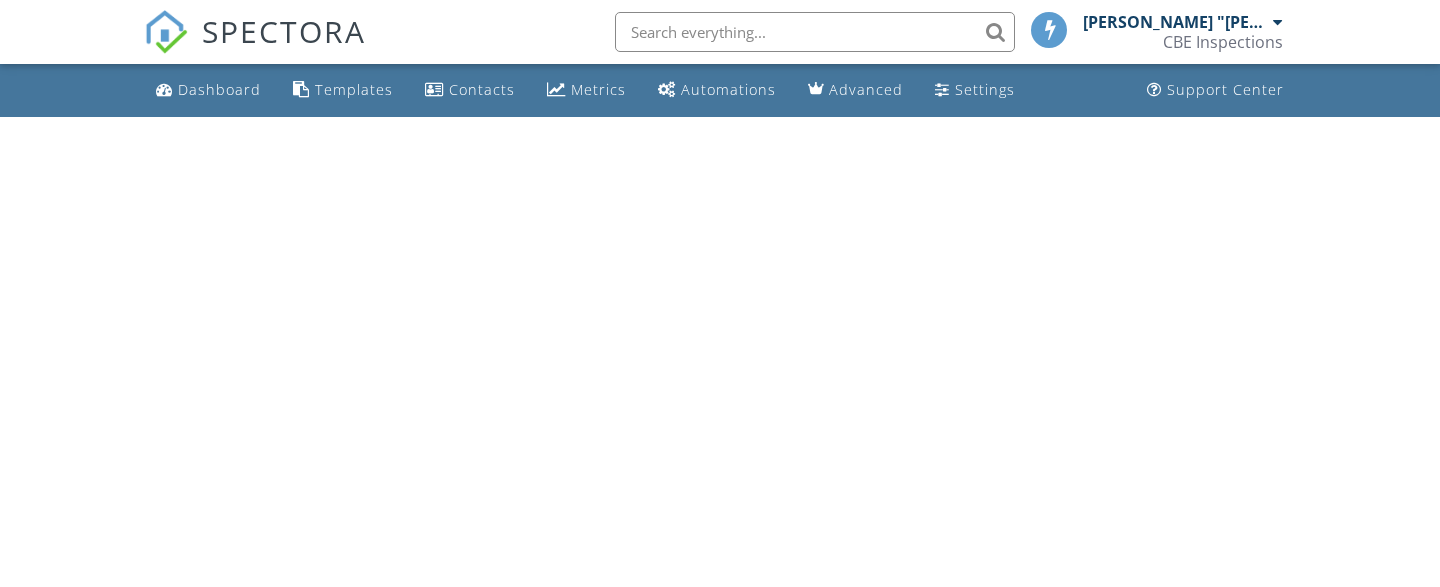 scroll, scrollTop: 0, scrollLeft: 0, axis: both 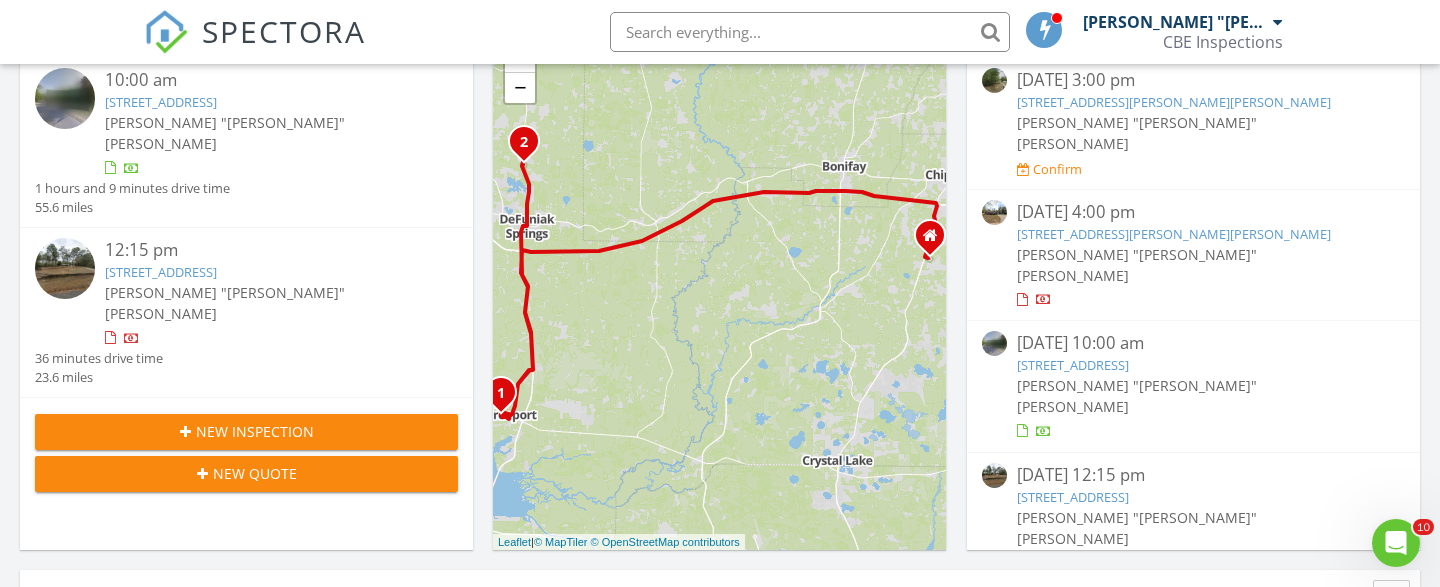 click on "111 Lisenby Dr, Bonifay, FL 32425" at bounding box center [1174, 234] 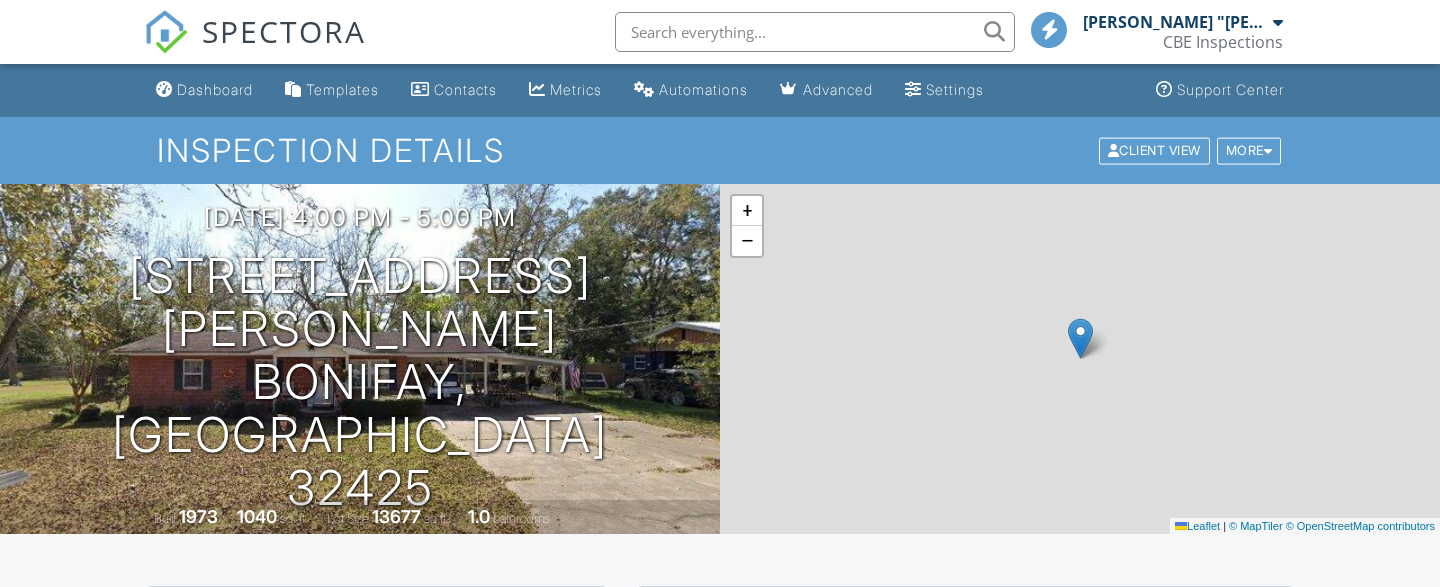scroll, scrollTop: 0, scrollLeft: 0, axis: both 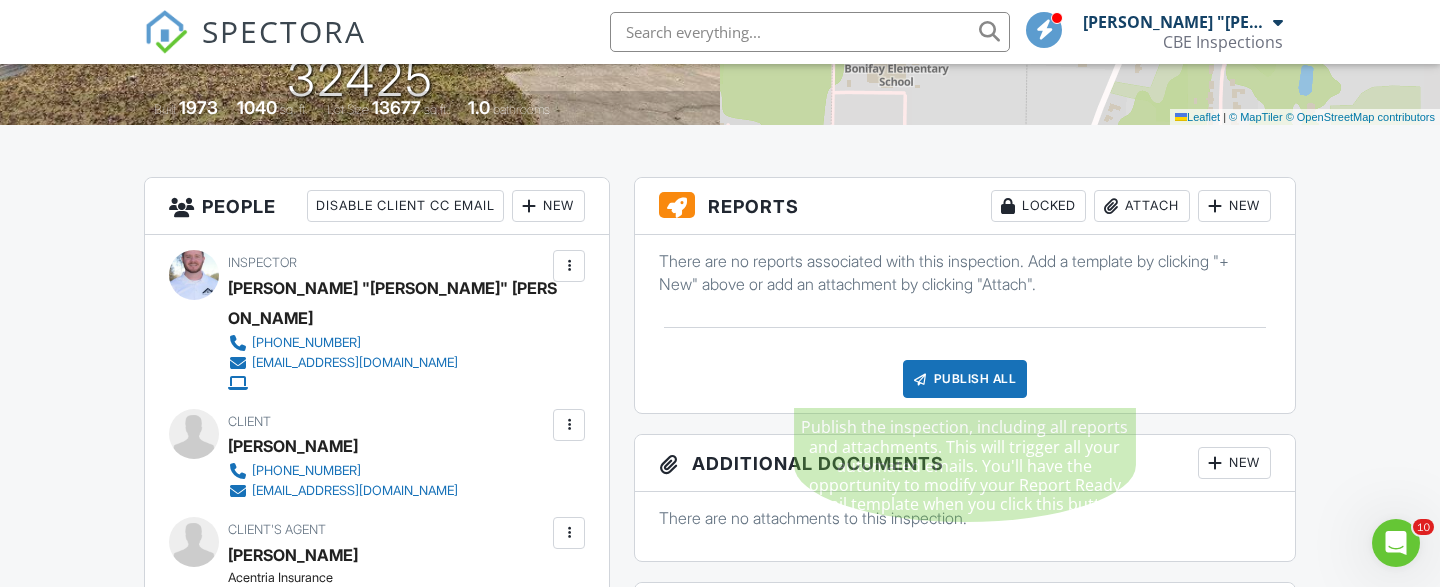 click on "Publish All" at bounding box center [965, 379] 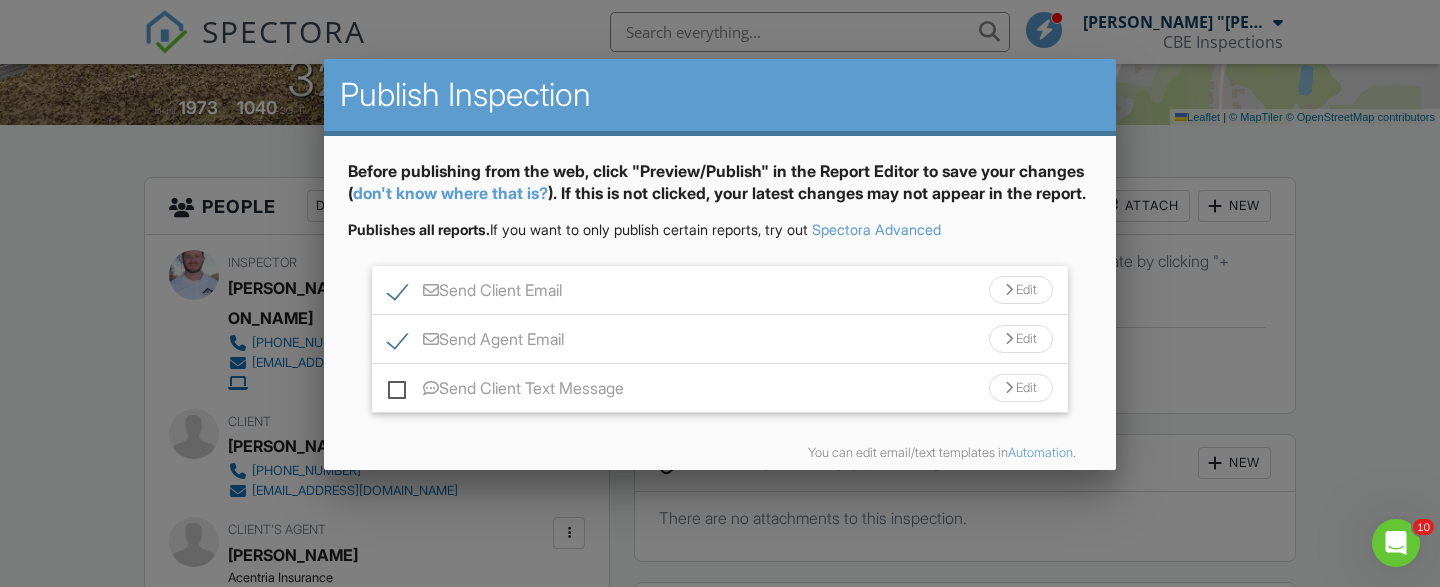 click on "Send Client Email" at bounding box center [475, 293] 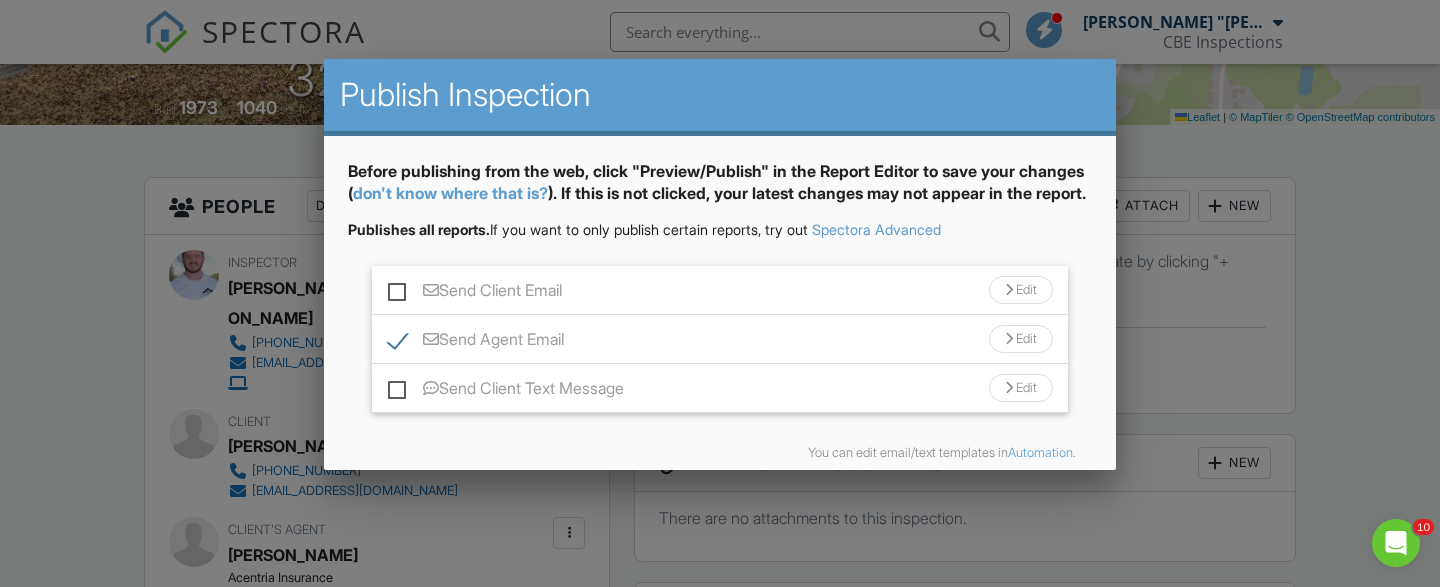 click on "Send Agent Email" at bounding box center (476, 342) 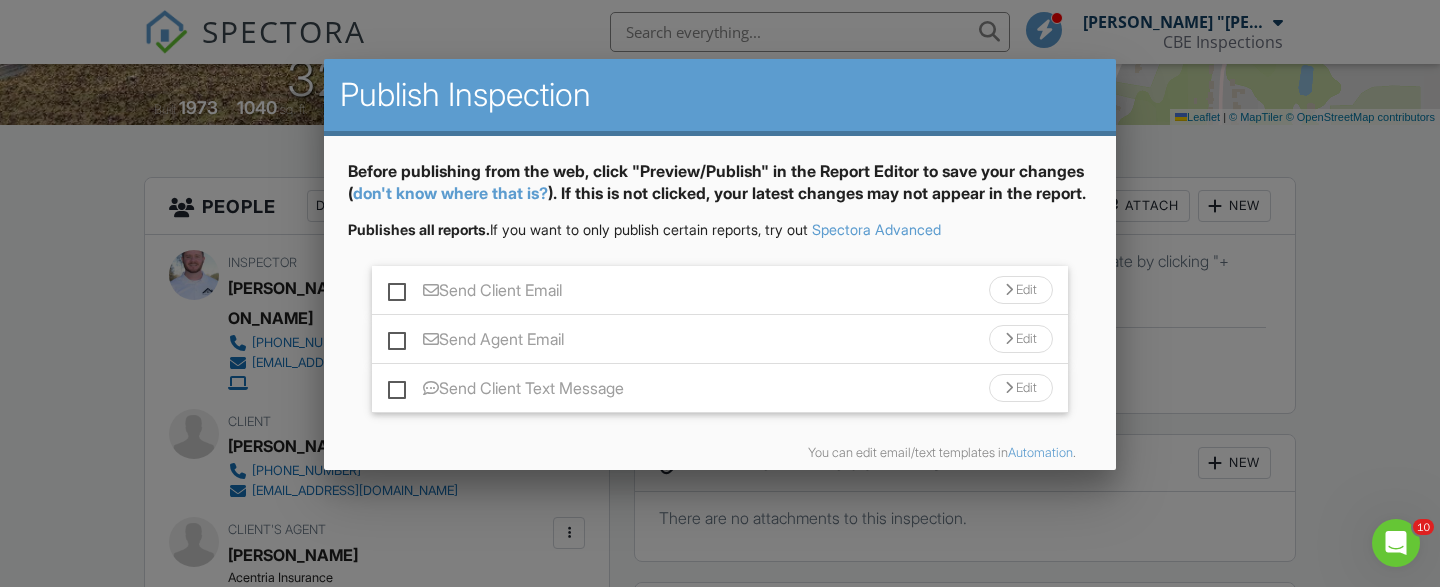 scroll, scrollTop: 109, scrollLeft: 0, axis: vertical 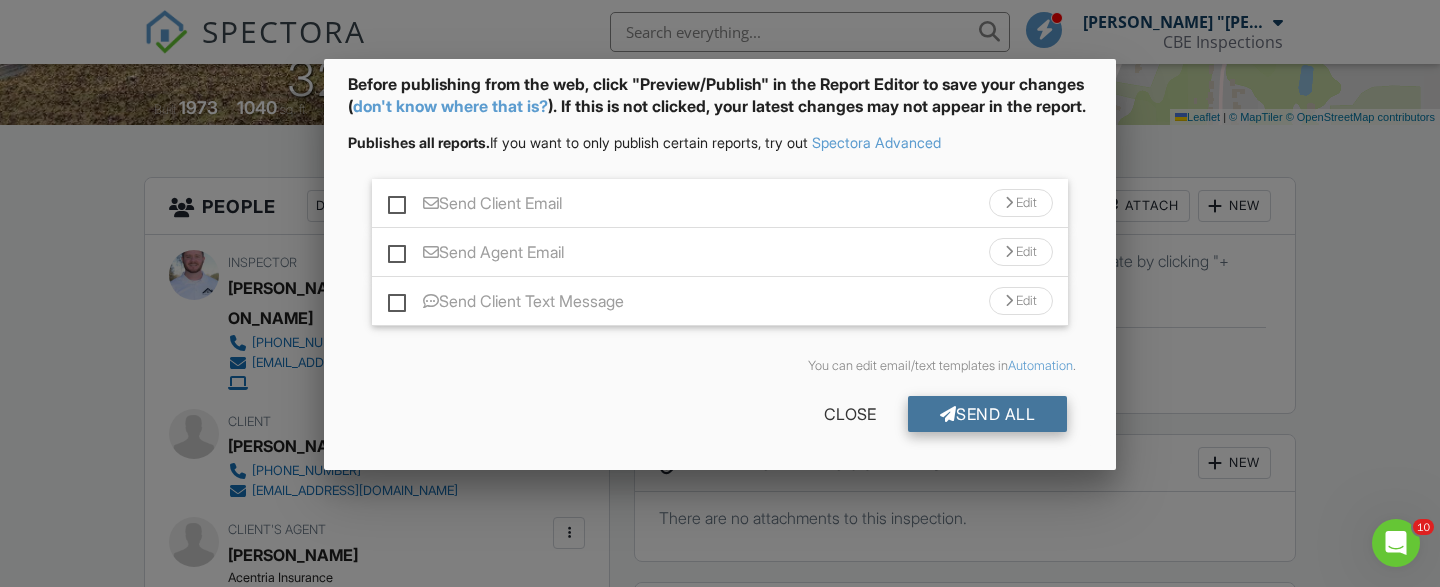 click on "Send All" at bounding box center [988, 414] 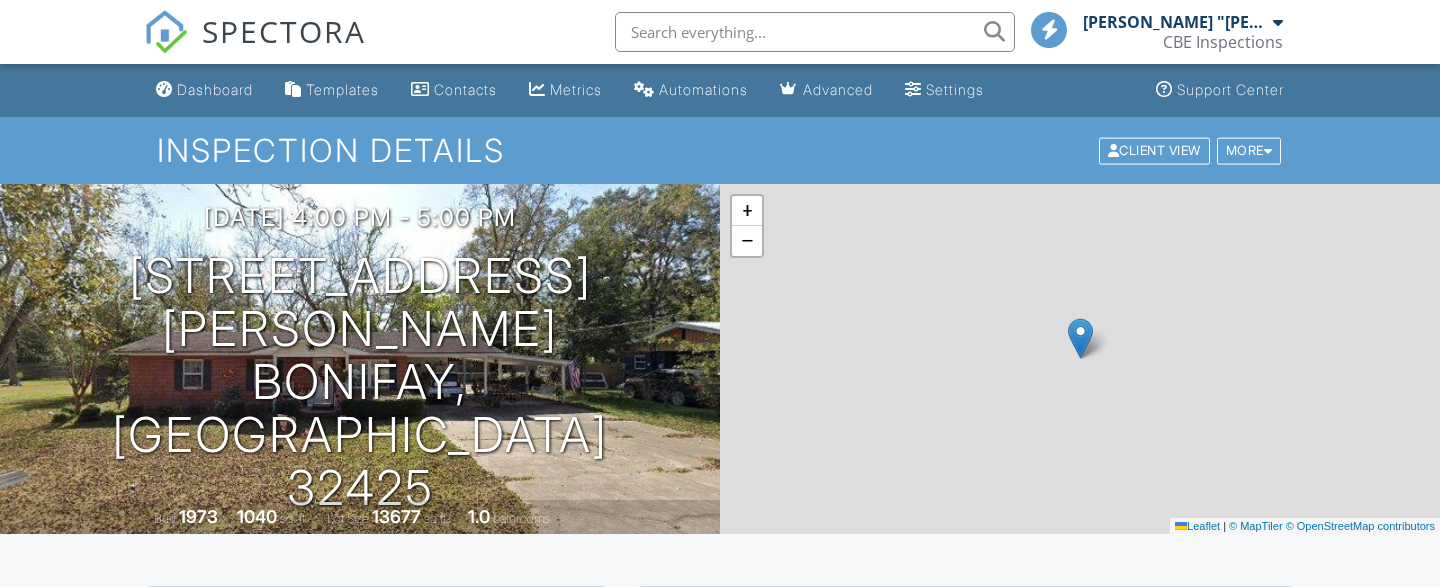 scroll, scrollTop: 359, scrollLeft: 0, axis: vertical 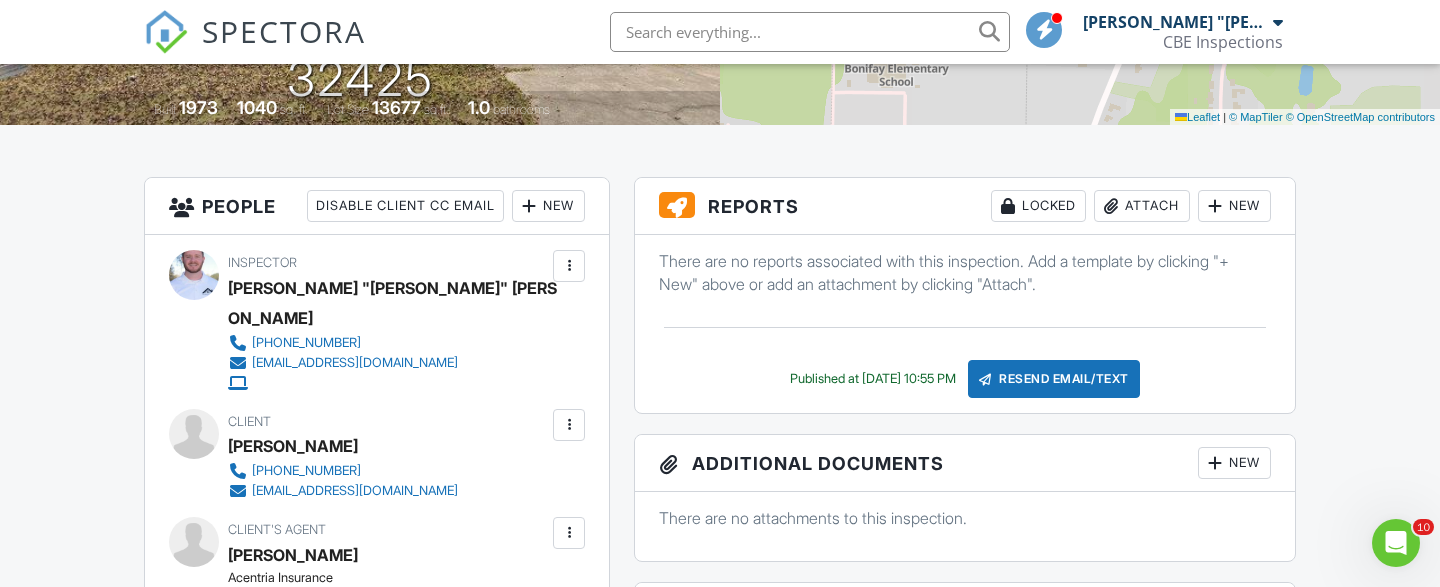click on "SPECTORA" at bounding box center (284, 31) 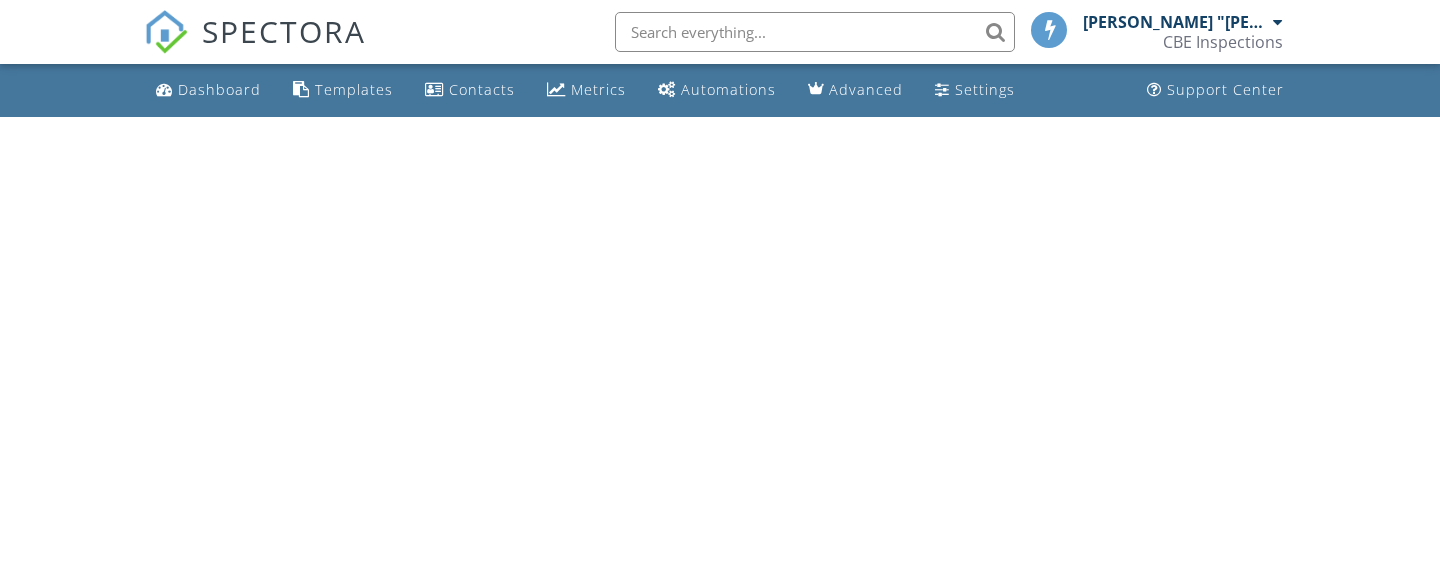 scroll, scrollTop: 0, scrollLeft: 0, axis: both 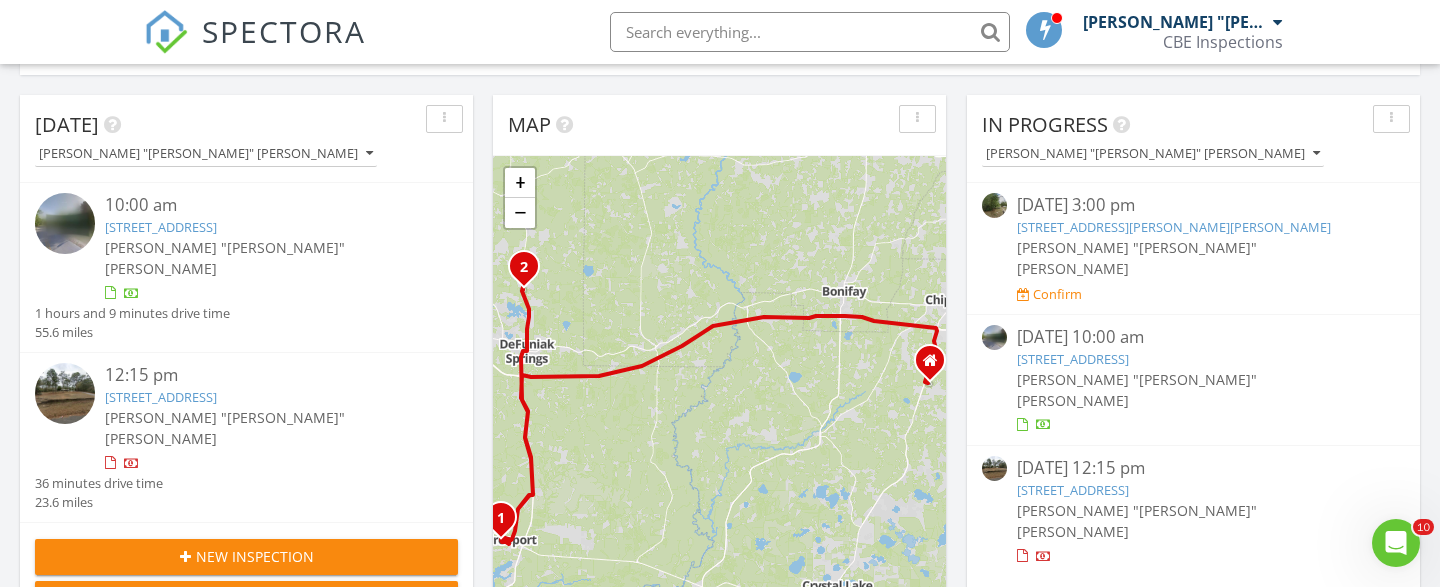 click on "51 Pinewood Dr, DeFuniak Springs, FL 32433" at bounding box center (1073, 490) 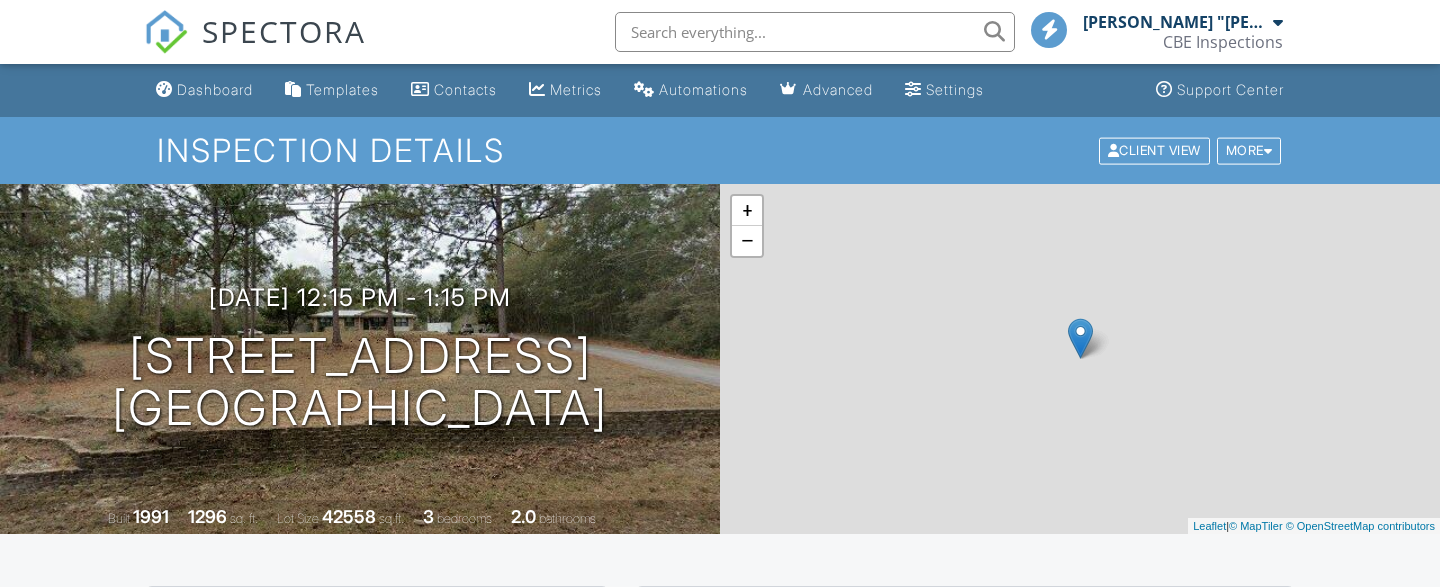 scroll, scrollTop: 0, scrollLeft: 0, axis: both 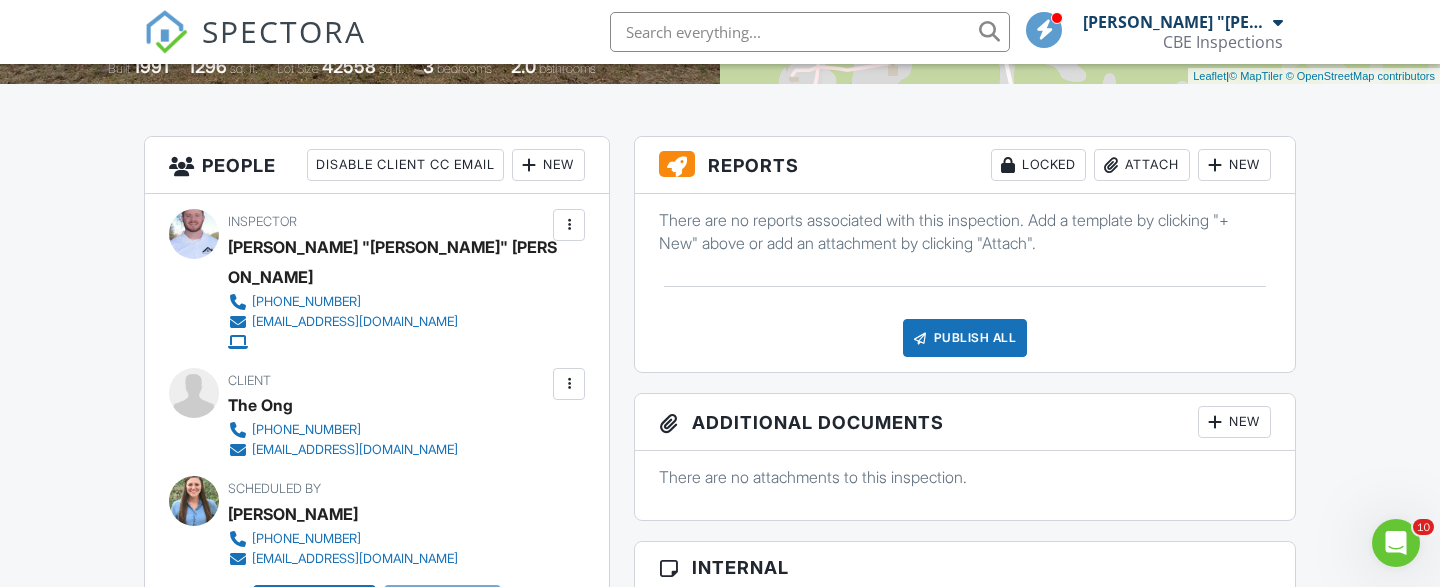 click on "Publish All" at bounding box center (965, 338) 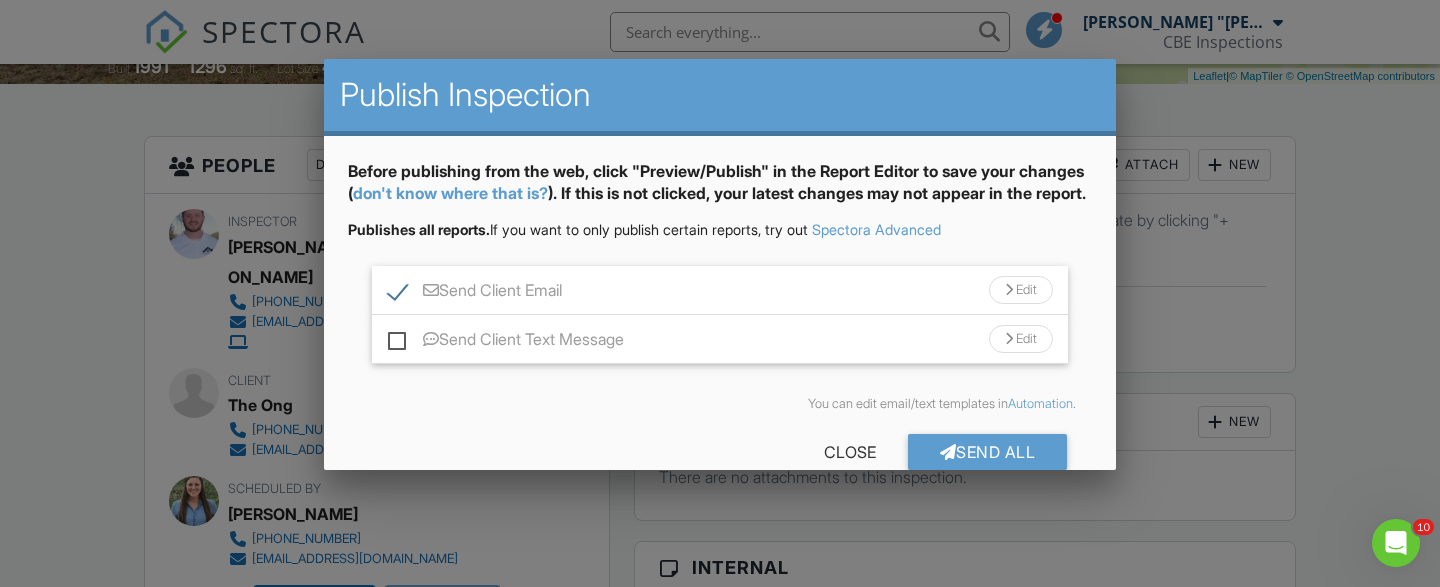click on "Send Client Email" at bounding box center [475, 293] 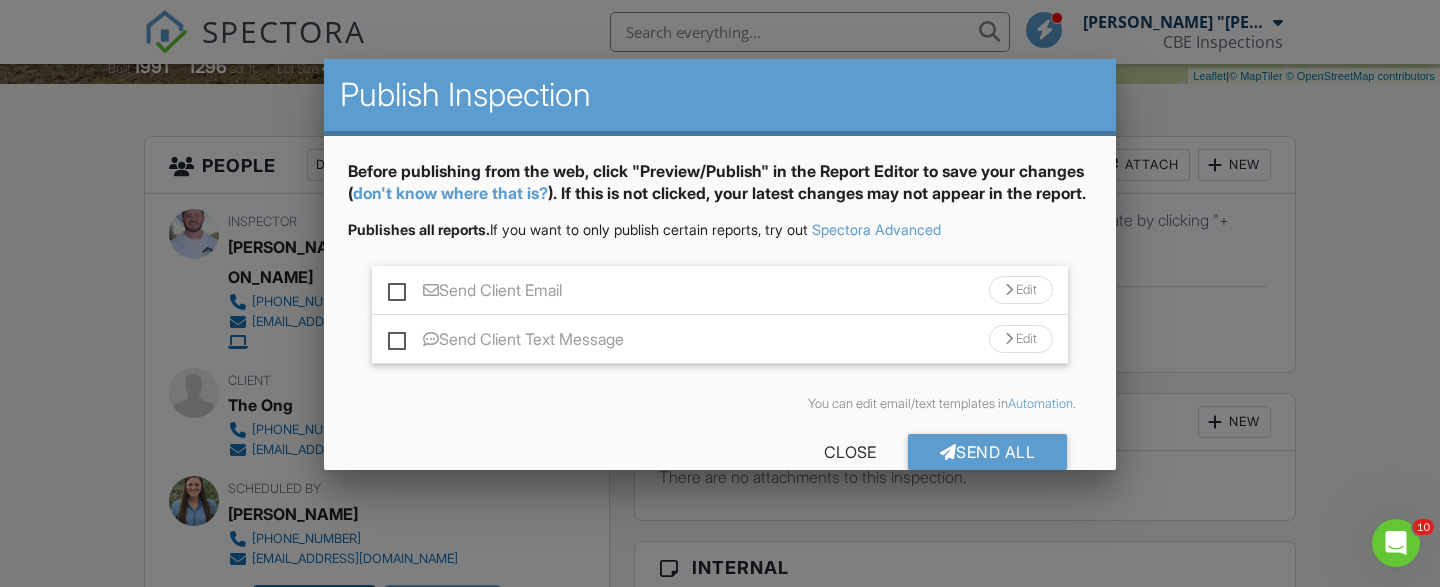 scroll, scrollTop: 60, scrollLeft: 0, axis: vertical 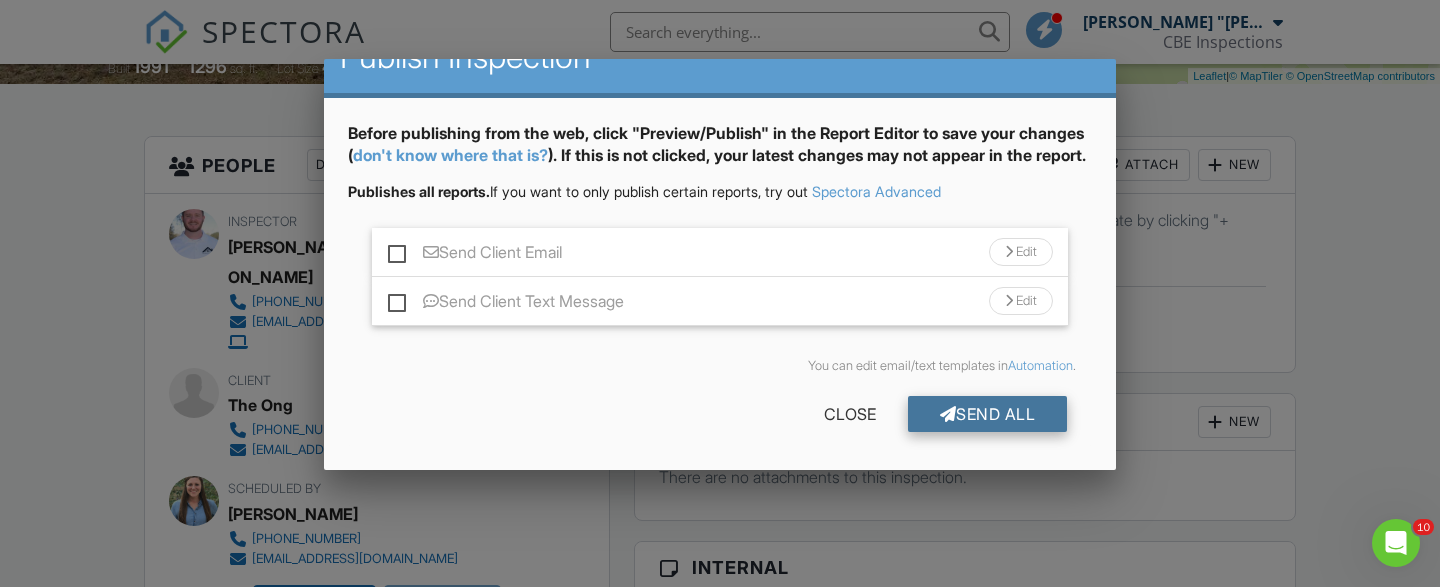 click on "Send All" at bounding box center [988, 414] 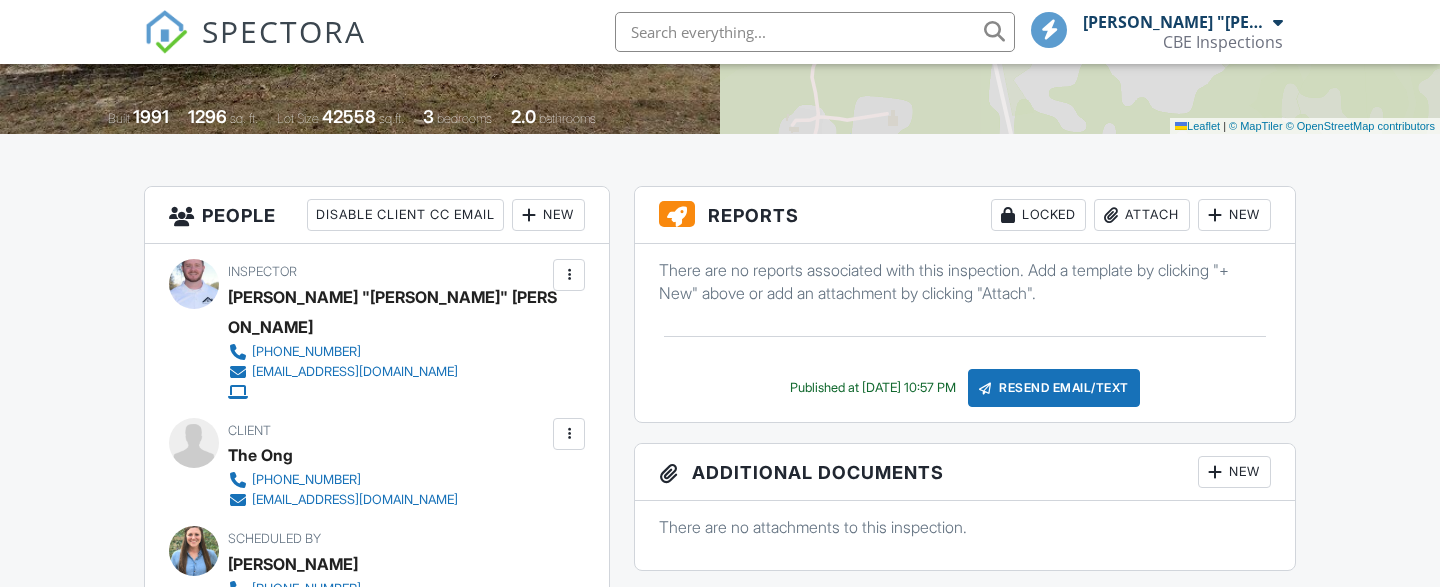 scroll, scrollTop: 400, scrollLeft: 0, axis: vertical 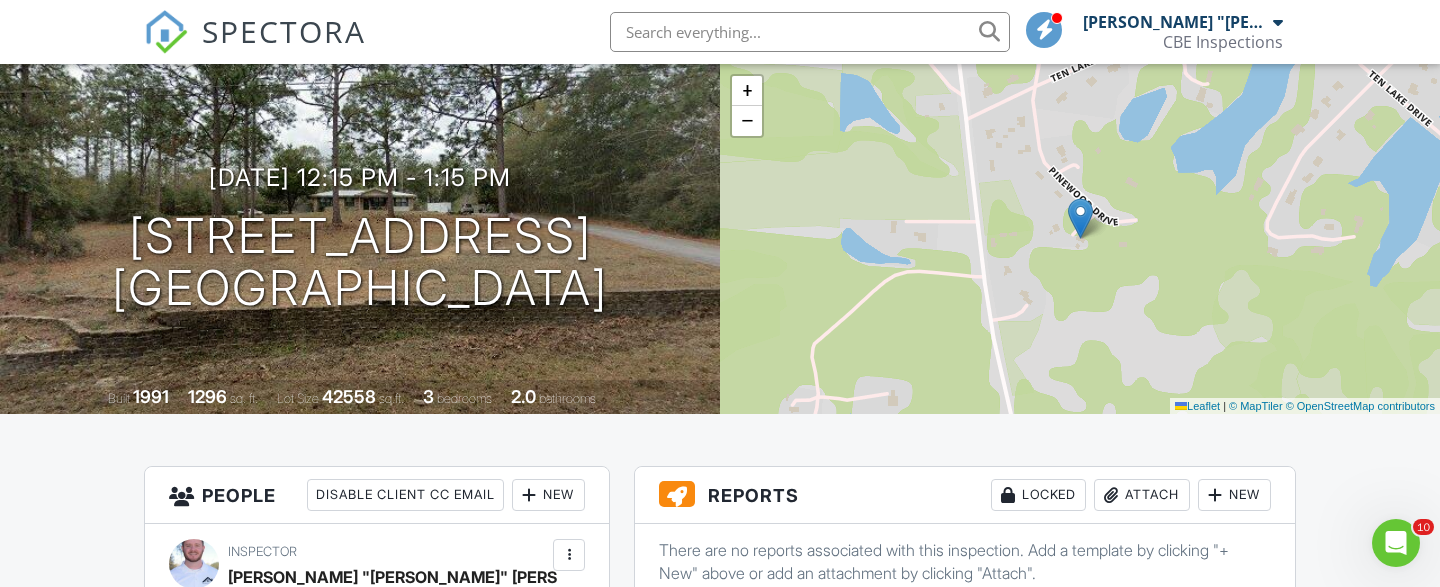 click on "SPECTORA" at bounding box center [284, 31] 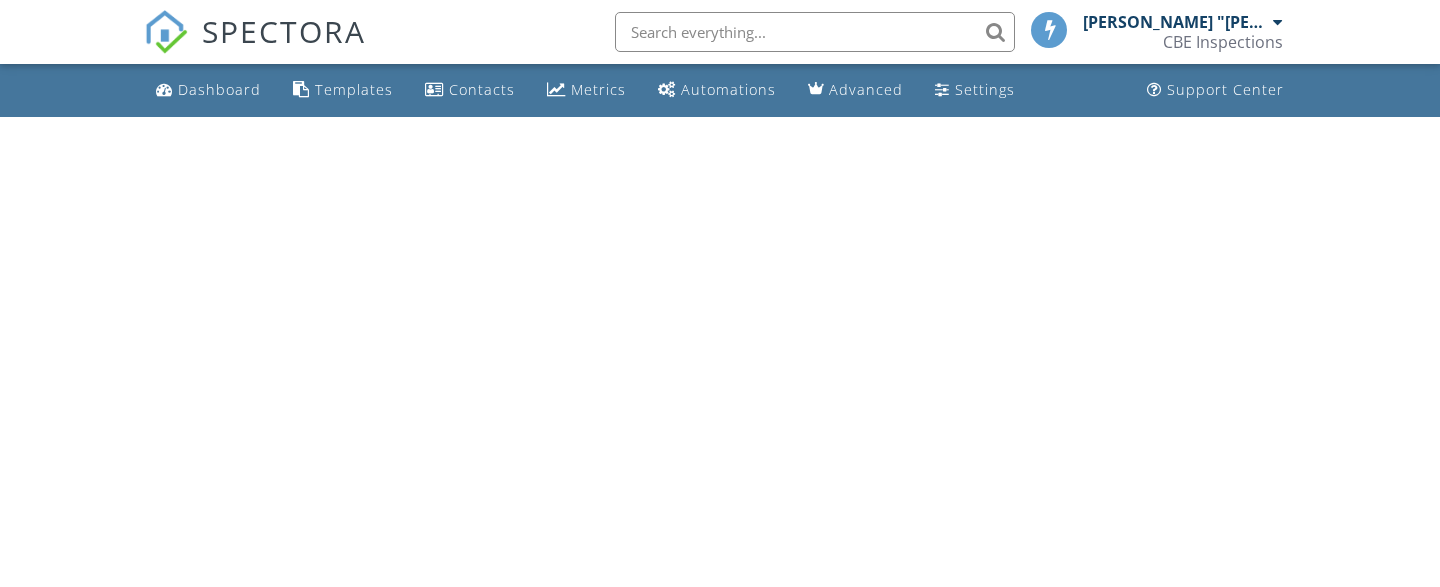 scroll, scrollTop: 0, scrollLeft: 0, axis: both 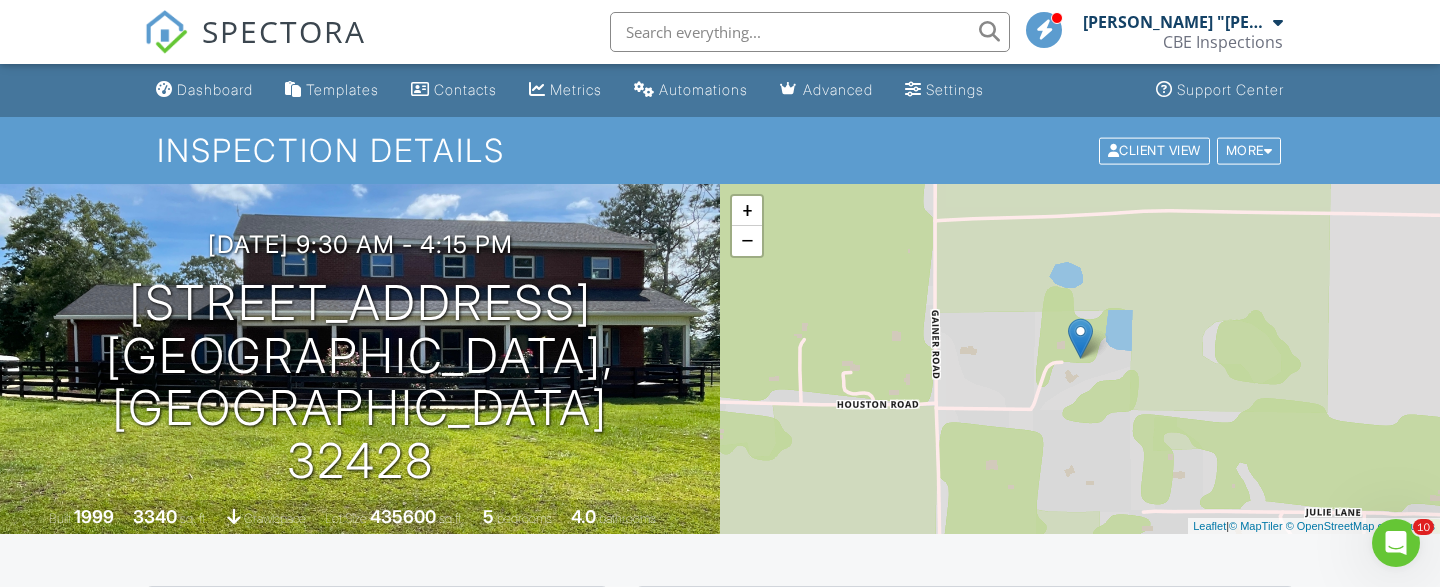 click on "SPECTORA" at bounding box center [284, 31] 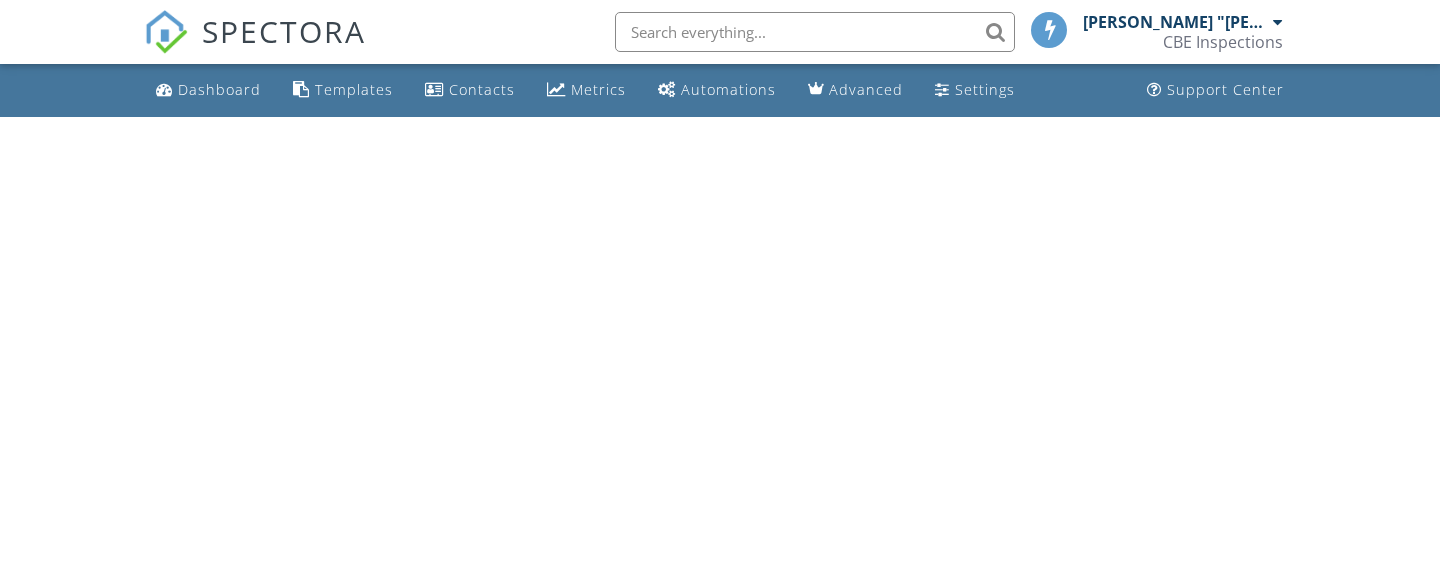 scroll, scrollTop: 0, scrollLeft: 0, axis: both 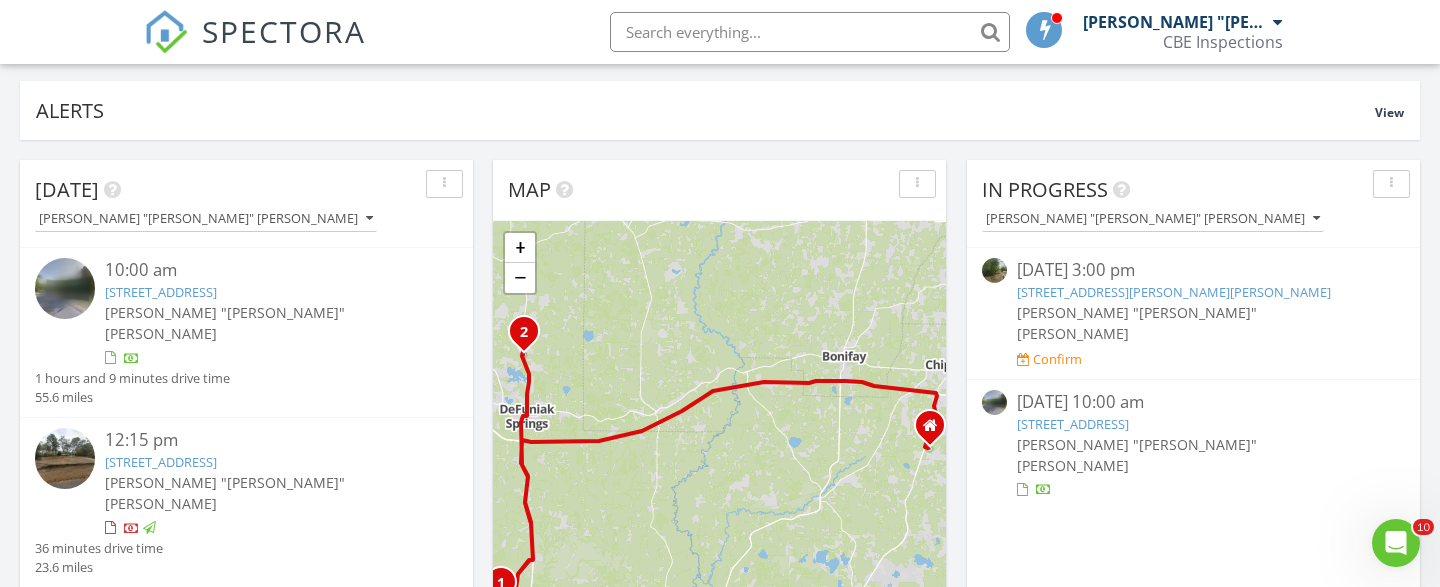 click on "439 Four Mile Rd, Freeport, FL 32439" at bounding box center [161, 292] 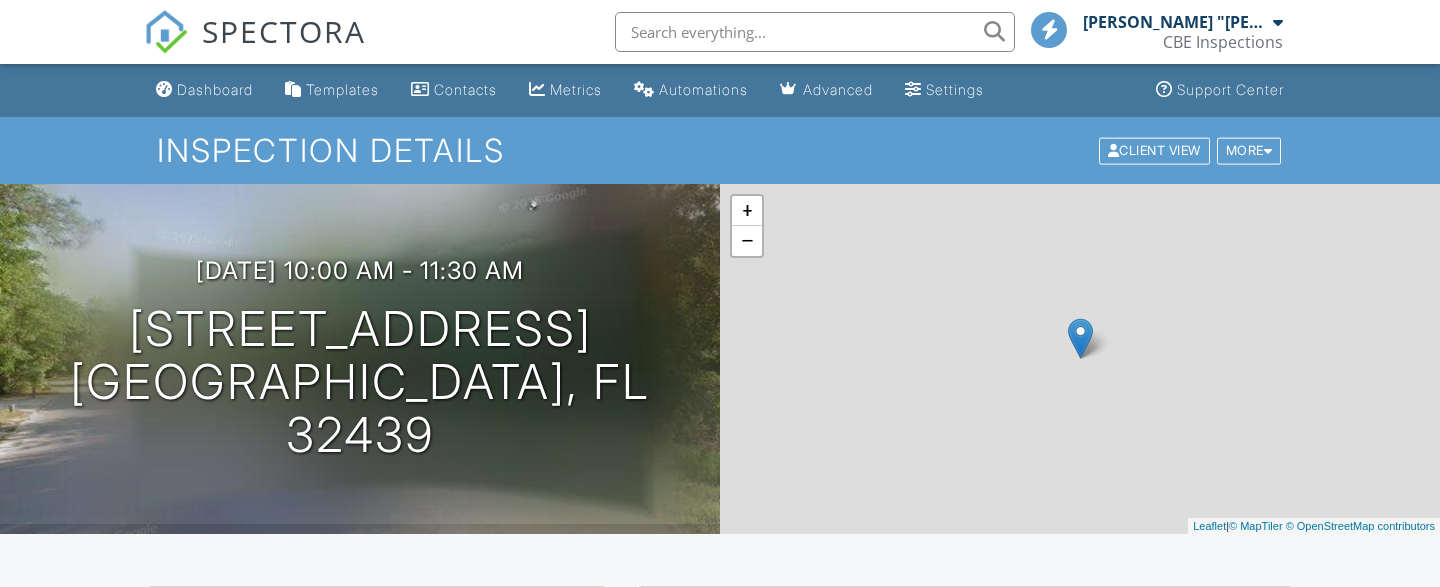 scroll, scrollTop: 0, scrollLeft: 0, axis: both 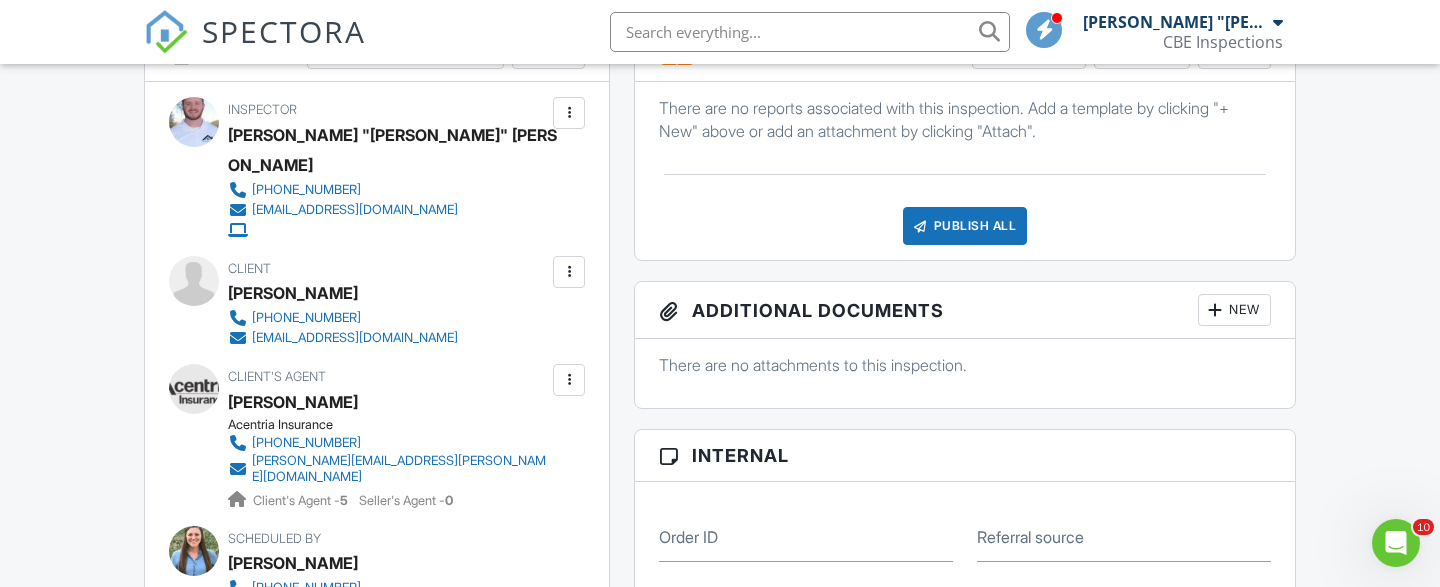 click on "Publish All" at bounding box center [965, 226] 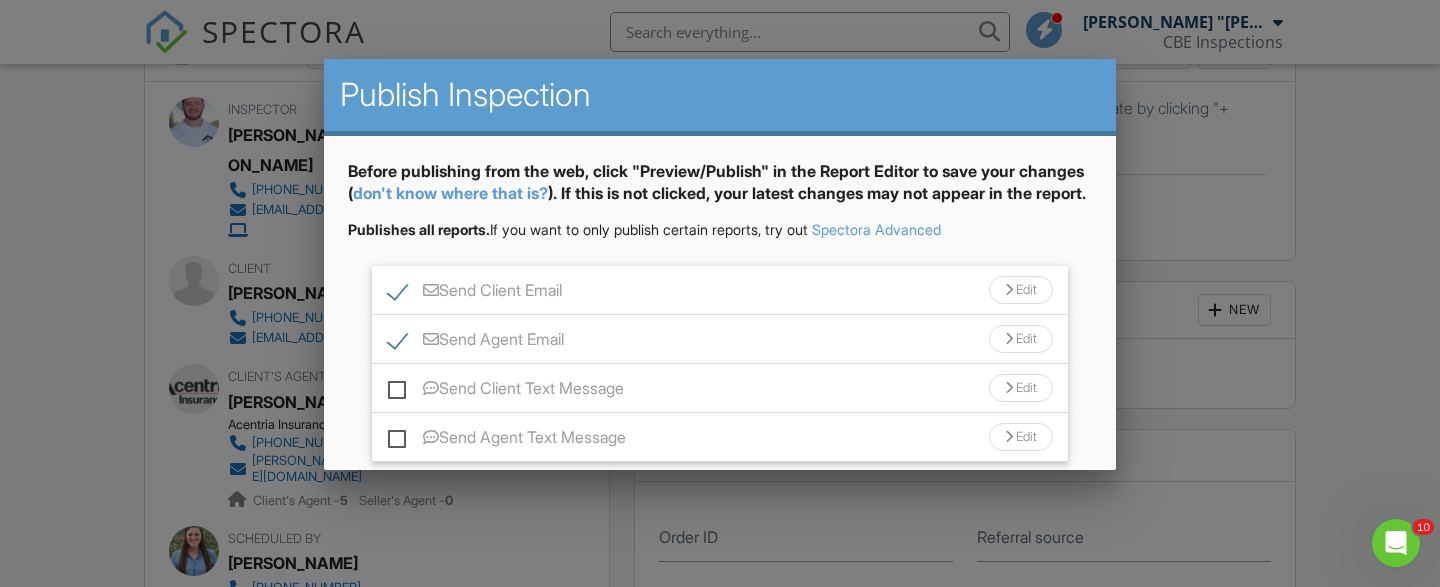 click on "Send Client Email" at bounding box center [475, 293] 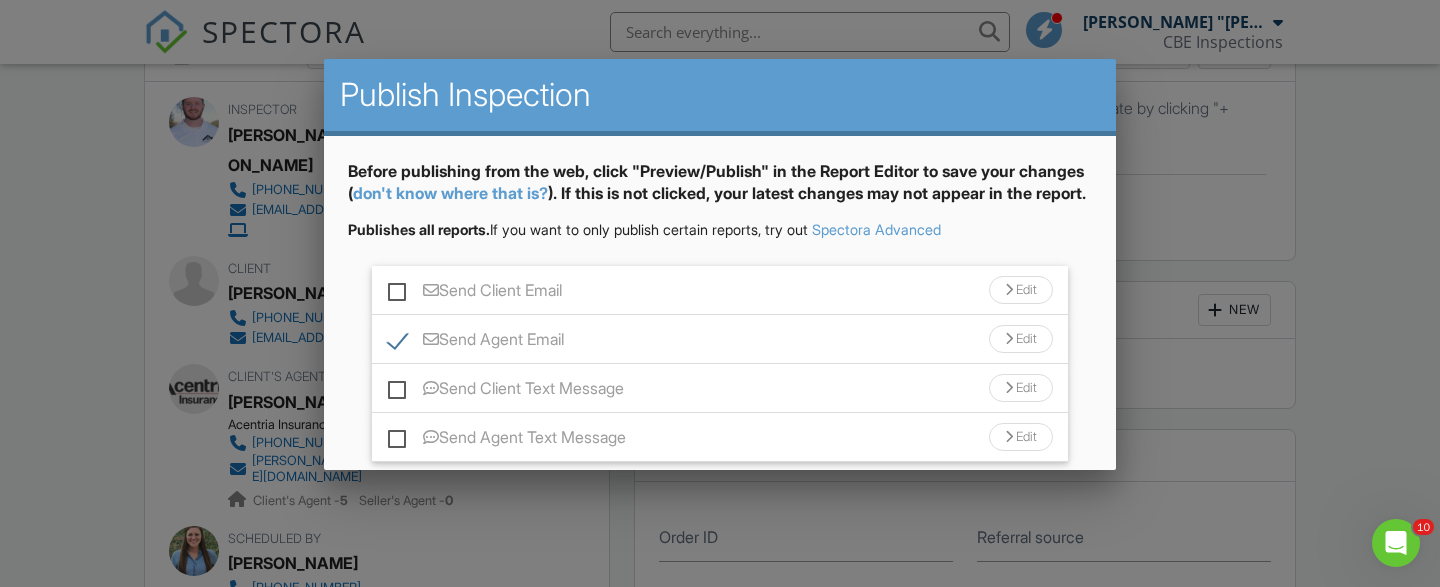 click on "Send Agent Email" at bounding box center (476, 342) 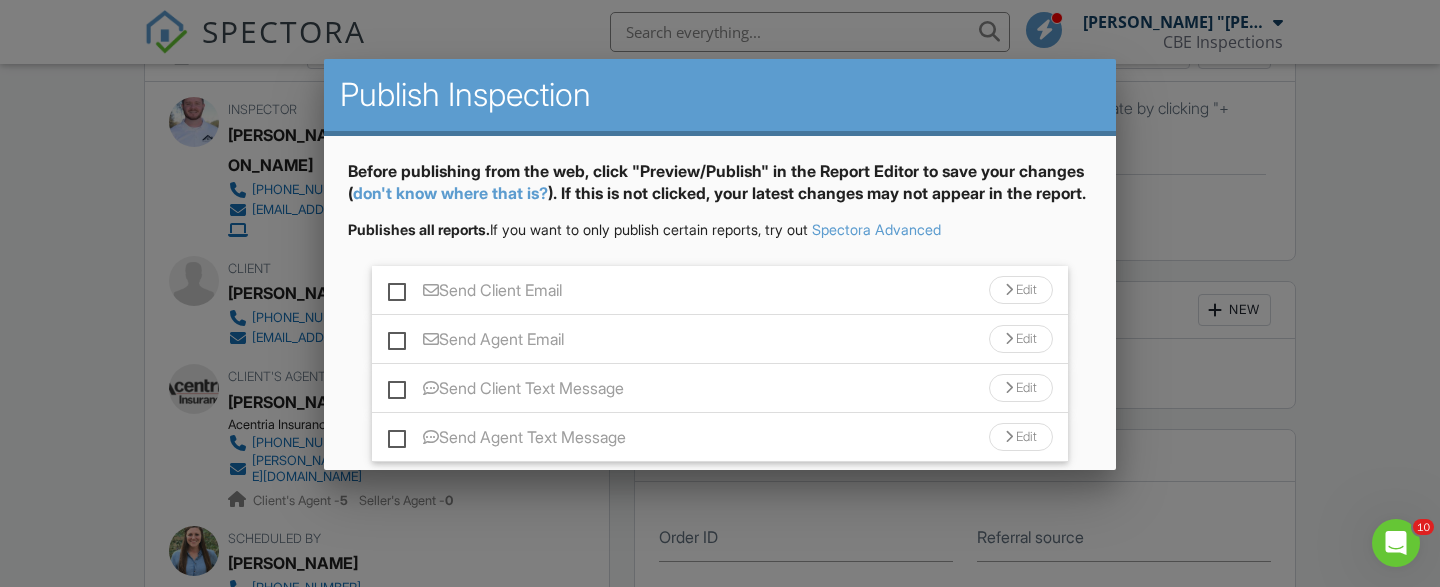 scroll, scrollTop: 158, scrollLeft: 0, axis: vertical 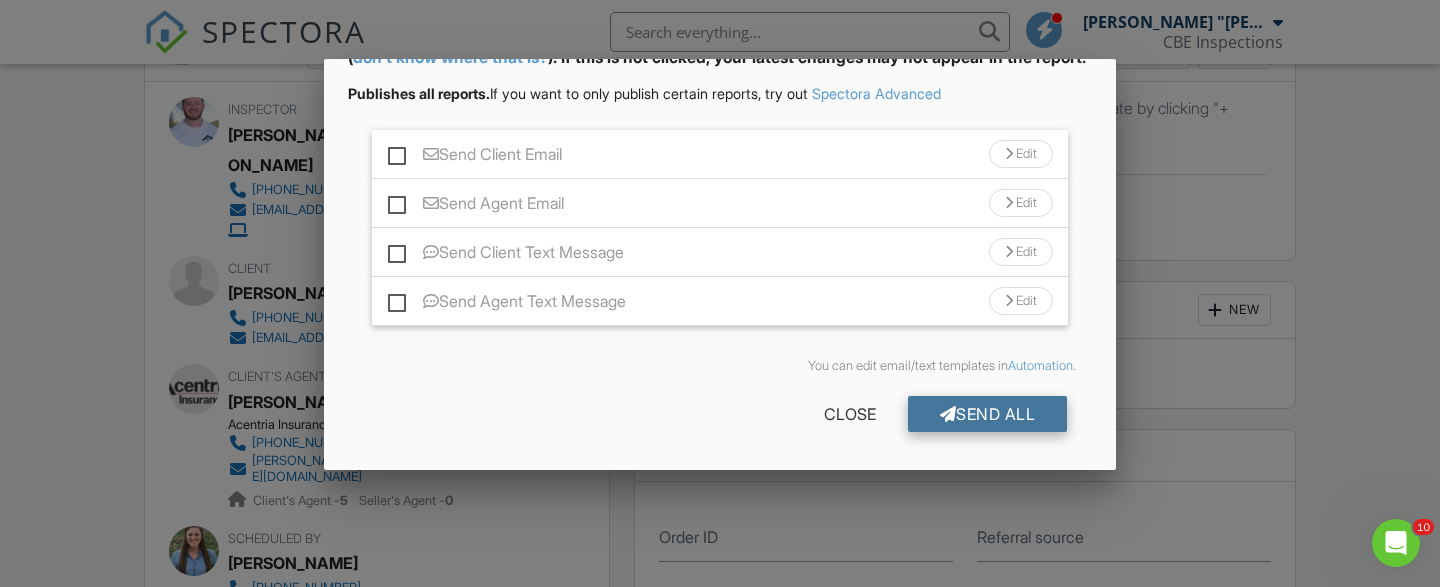click on "Send All" at bounding box center [988, 414] 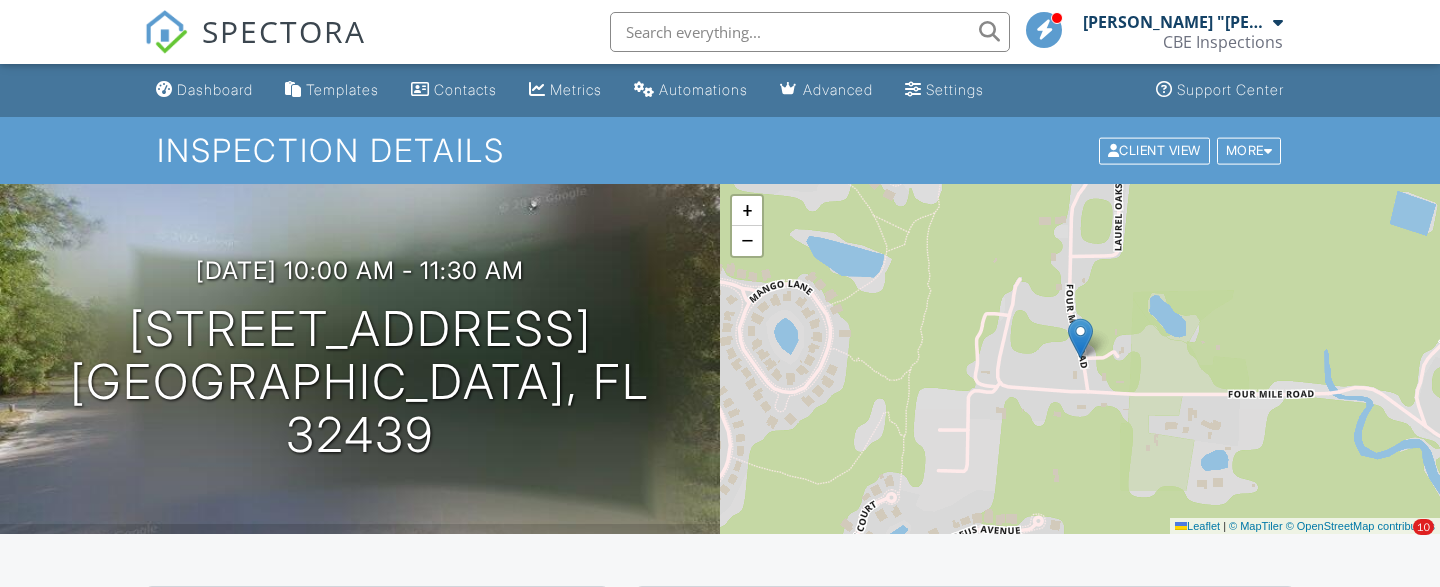 scroll, scrollTop: 562, scrollLeft: 0, axis: vertical 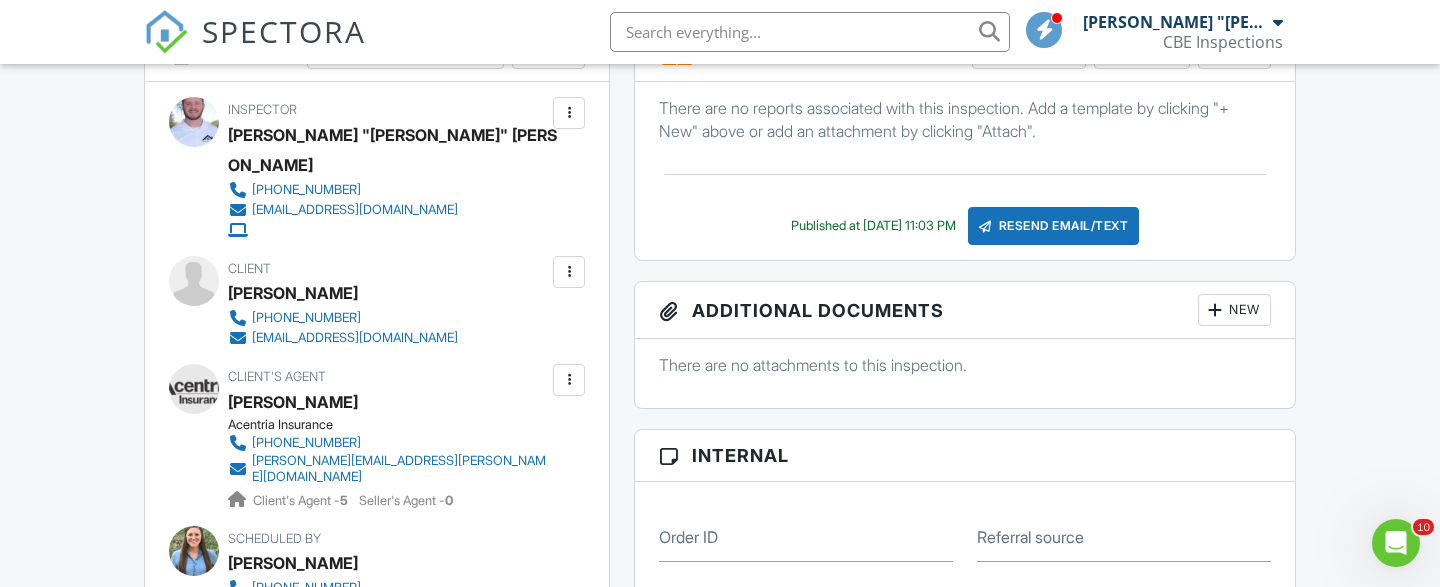 click on "SPECTORA" at bounding box center (284, 31) 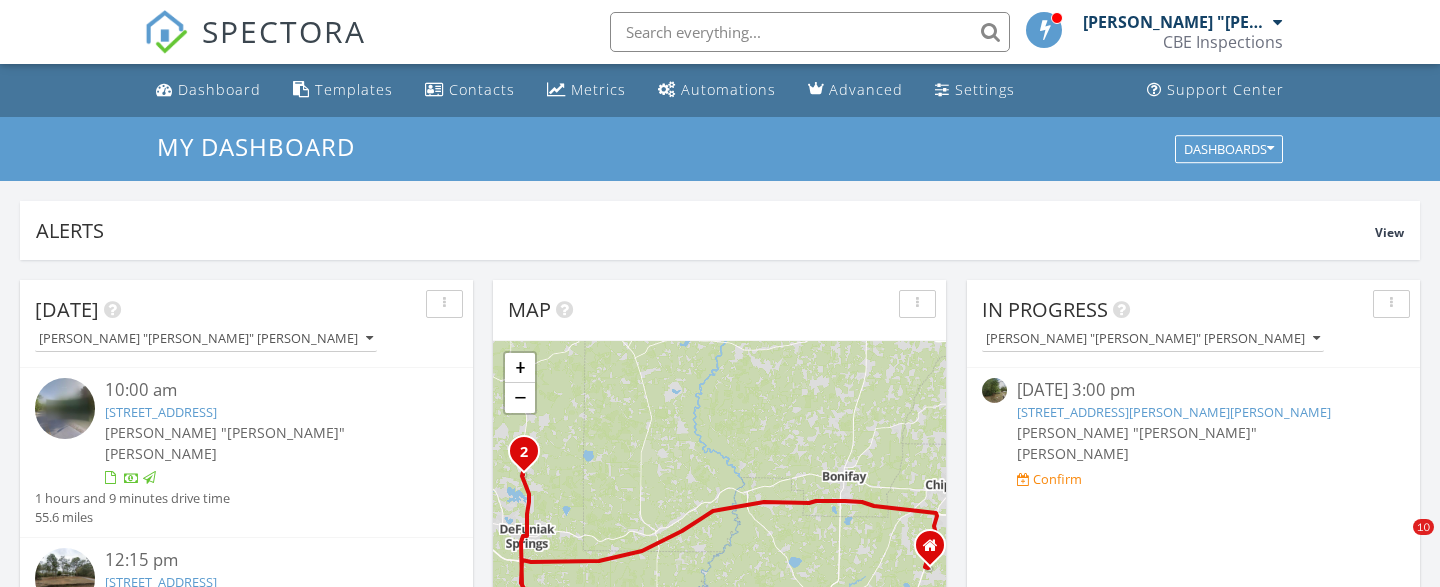 scroll, scrollTop: 0, scrollLeft: 0, axis: both 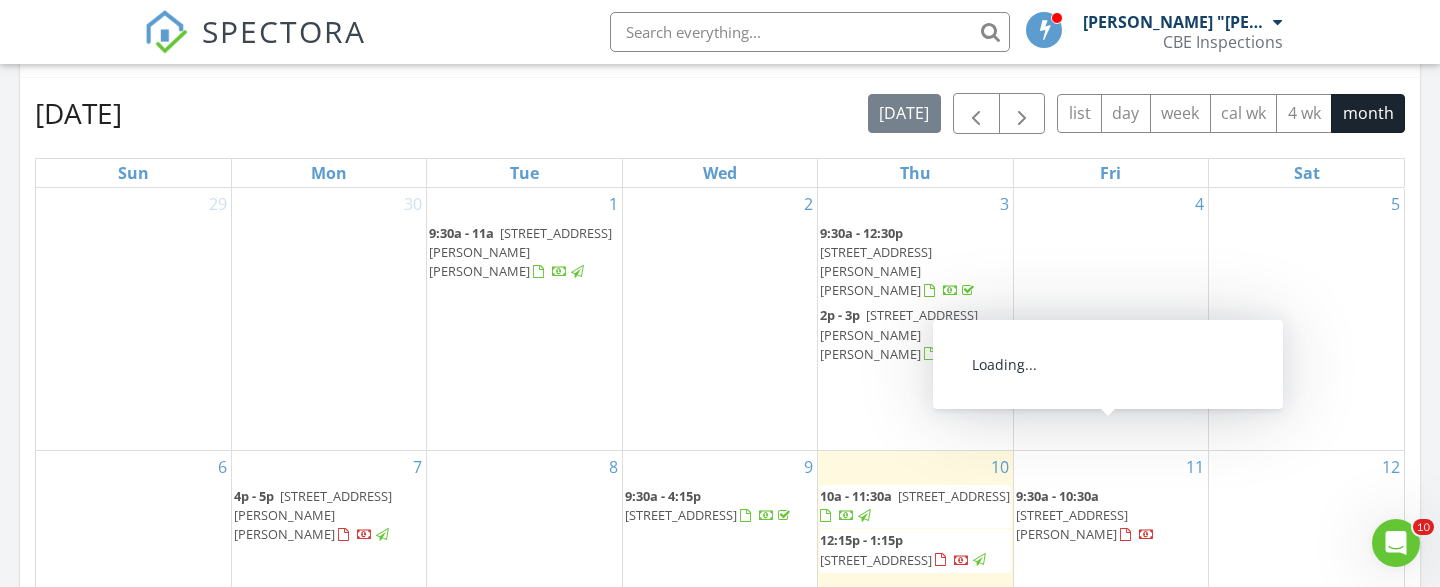 click on "4527 Hancock Ct, Chipley 32428" at bounding box center (1072, 524) 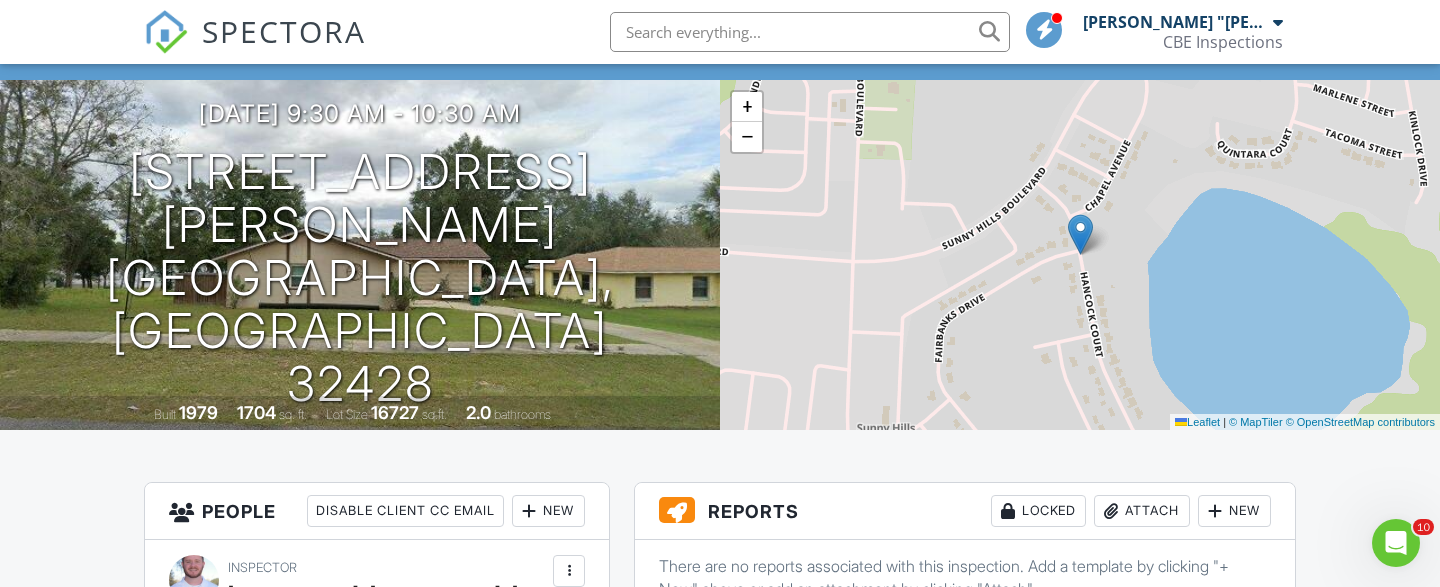 scroll, scrollTop: 0, scrollLeft: 0, axis: both 